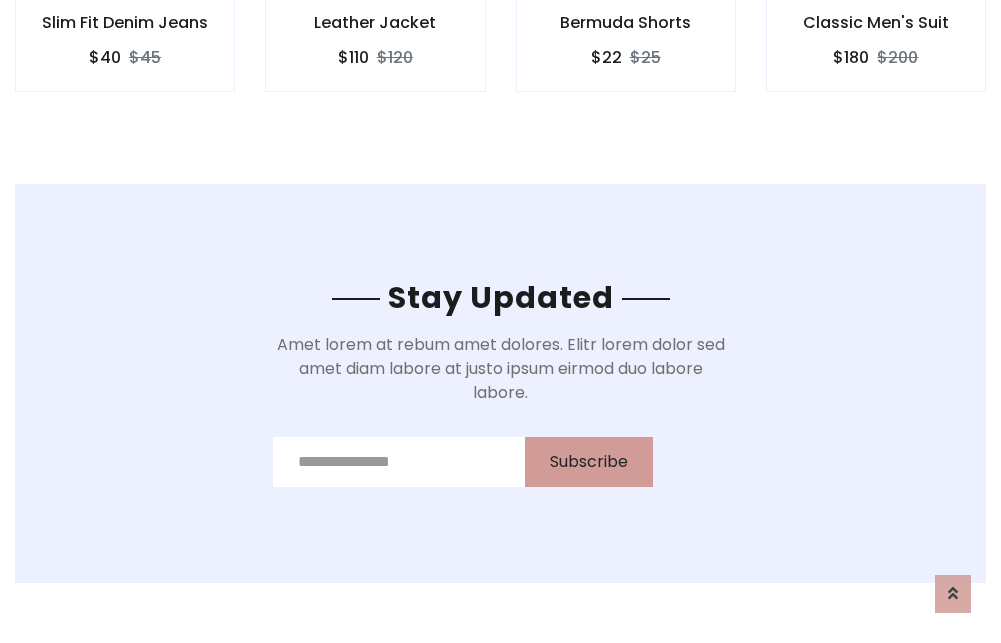 scroll, scrollTop: 0, scrollLeft: 0, axis: both 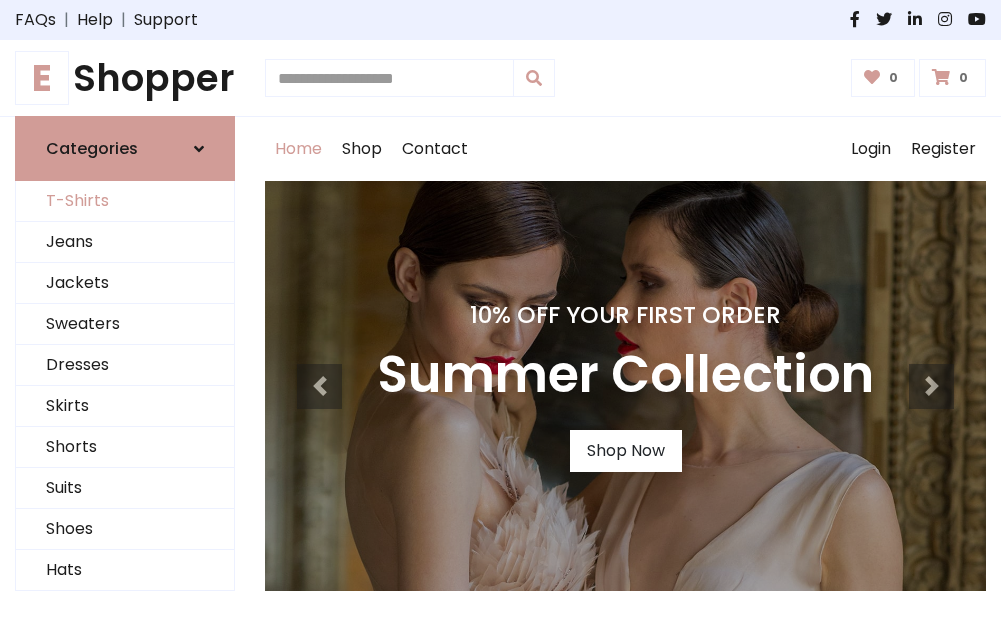 click on "T-Shirts" at bounding box center (125, 201) 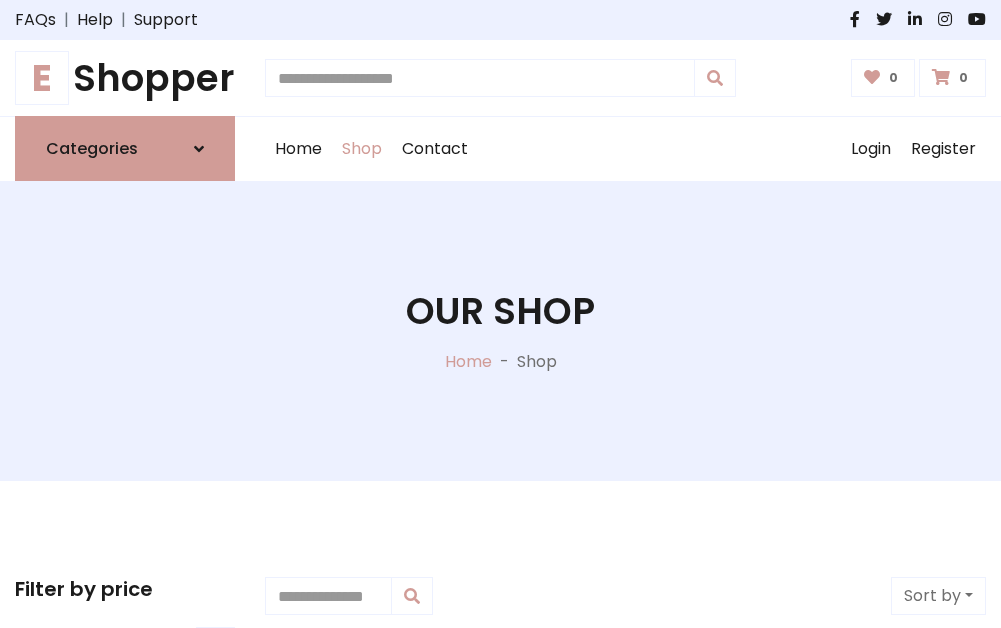 scroll, scrollTop: 485, scrollLeft: 0, axis: vertical 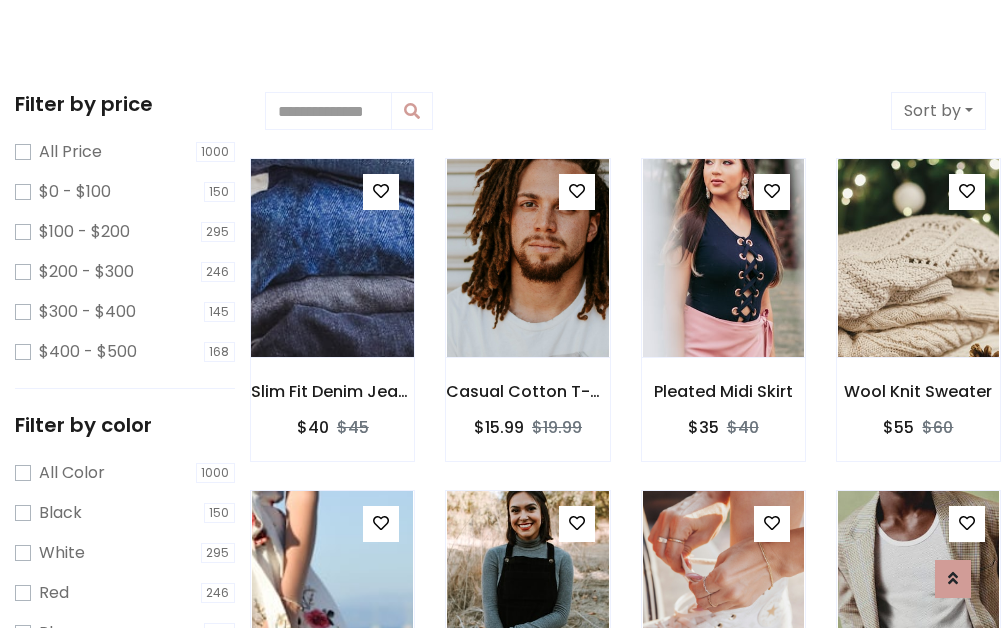 click at bounding box center [332, 258] 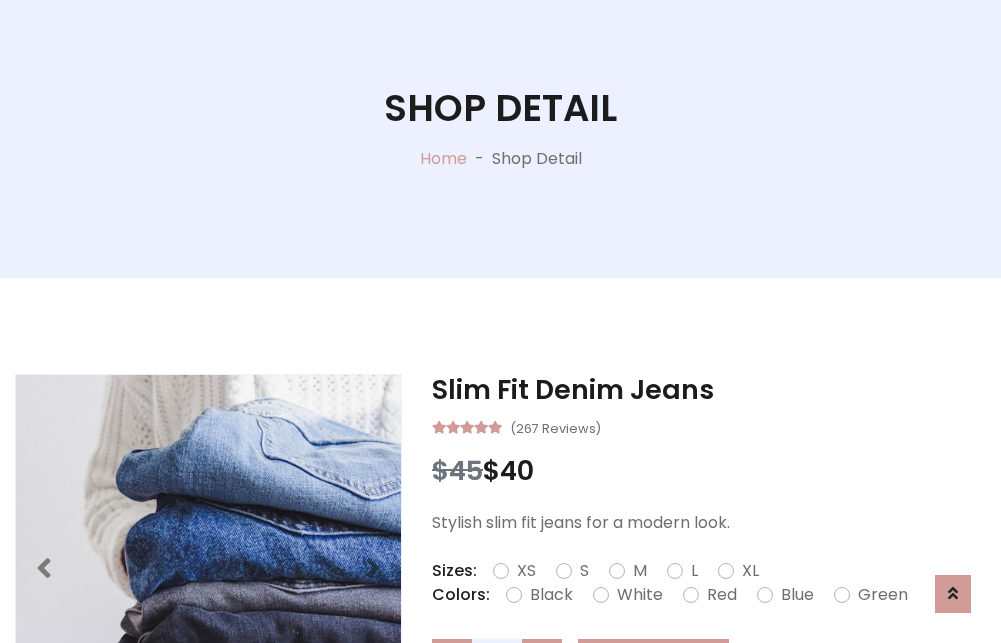 scroll, scrollTop: 365, scrollLeft: 0, axis: vertical 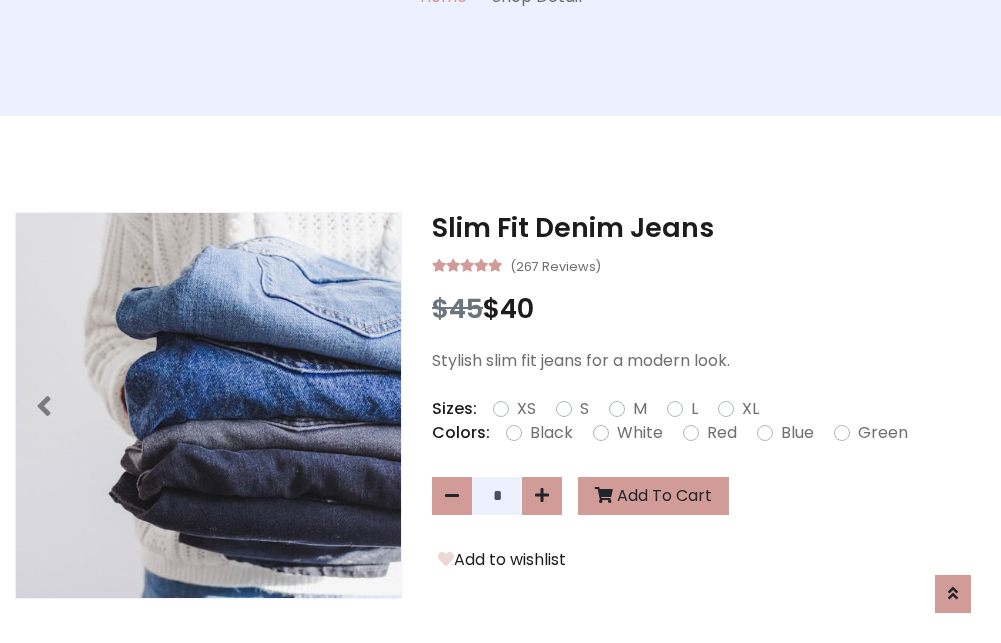 click on "XS" at bounding box center (526, 409) 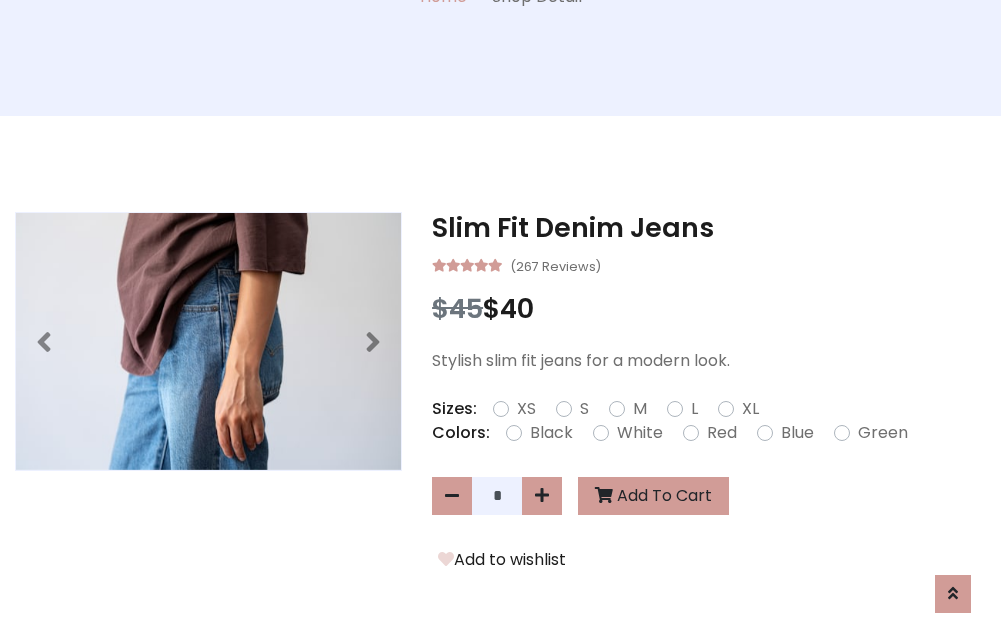 click on "White" at bounding box center (640, 433) 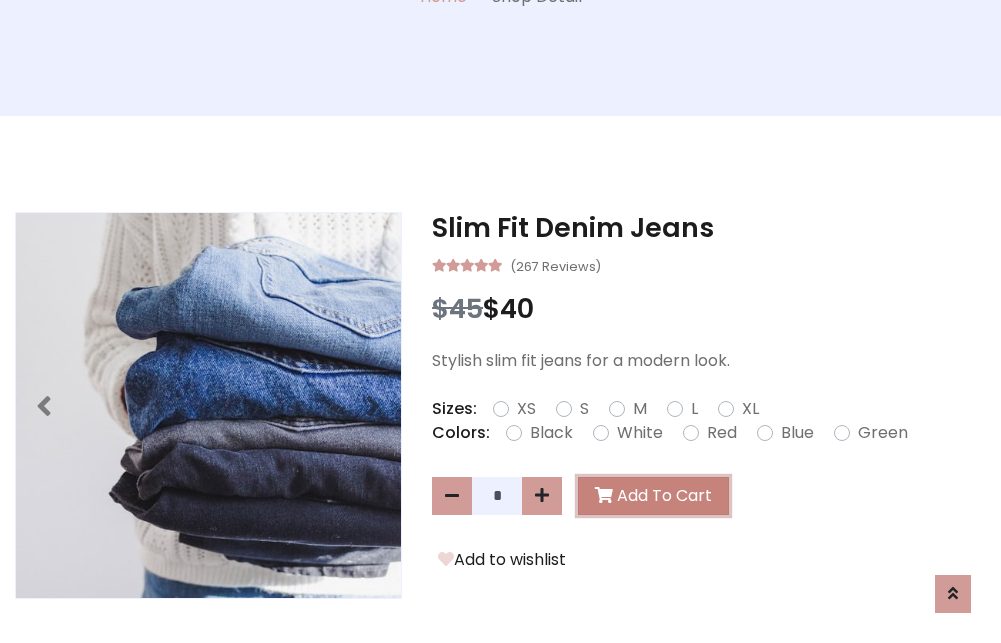 click on "Add To Cart" at bounding box center [653, 496] 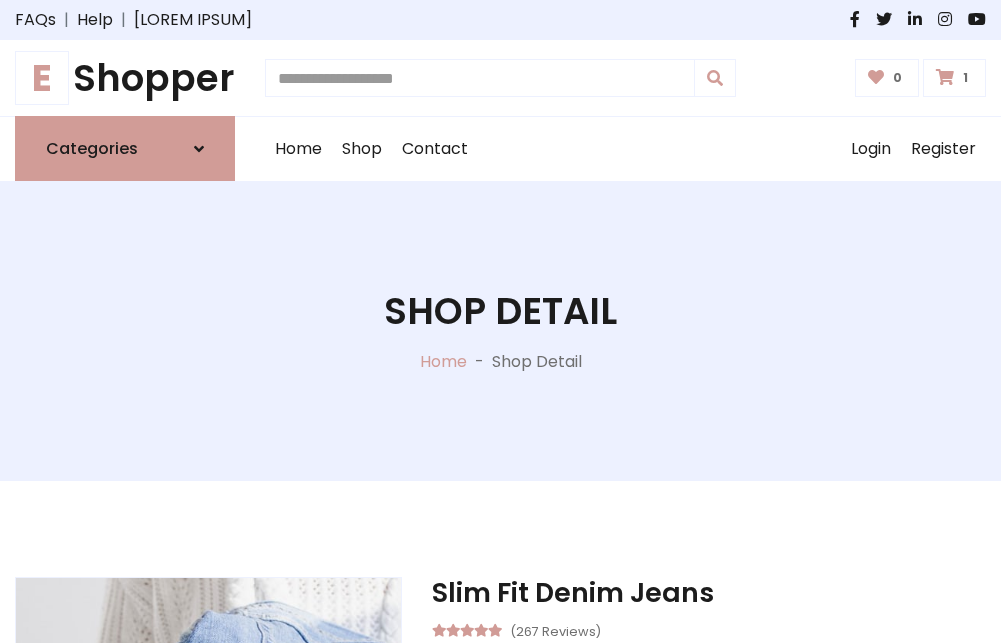 click at bounding box center (945, 77) 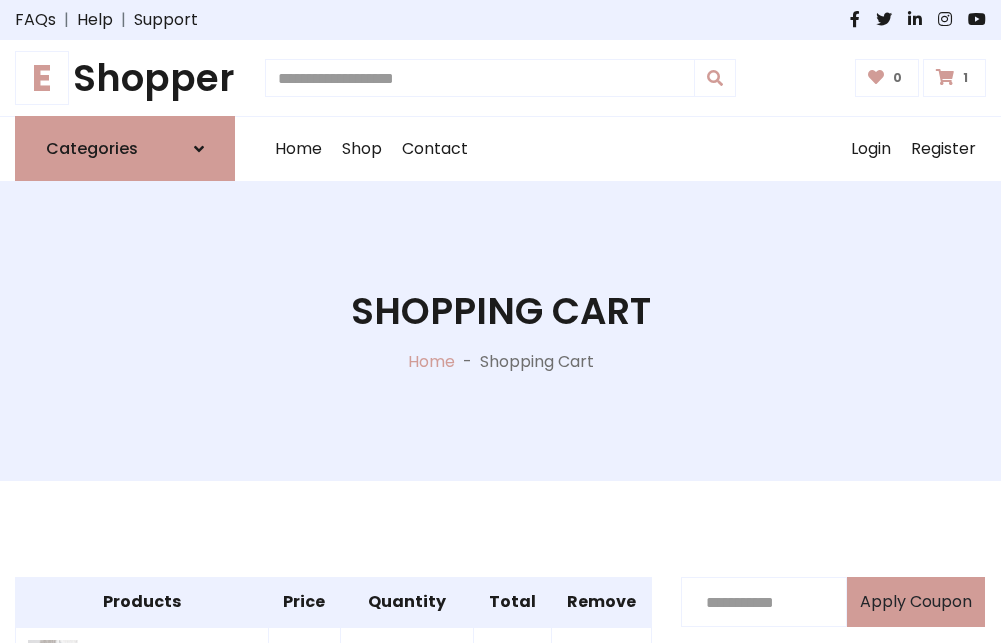 scroll, scrollTop: 468, scrollLeft: 0, axis: vertical 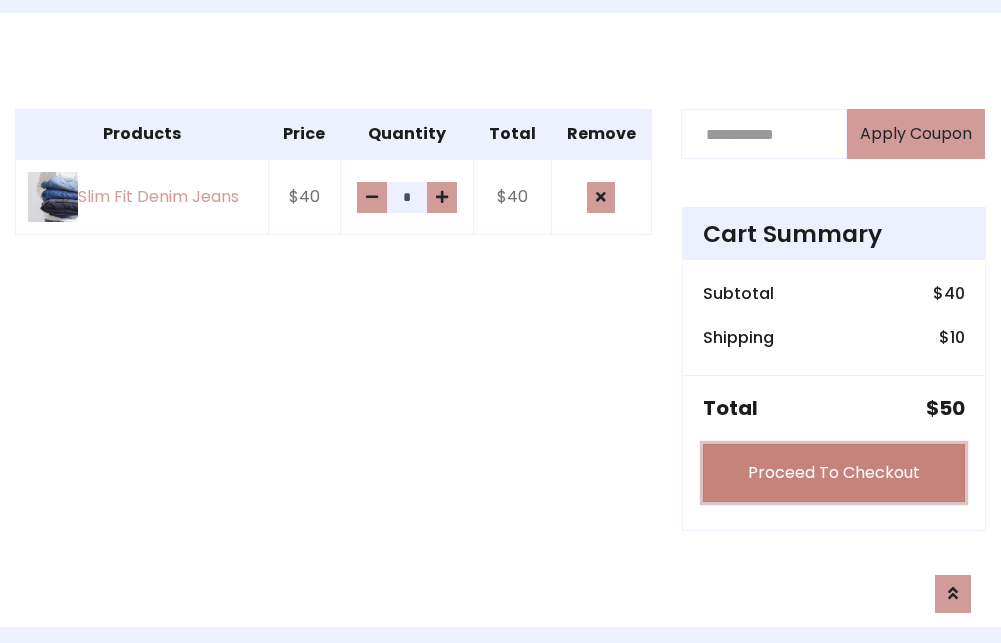 click on "Proceed To Checkout" at bounding box center [834, 473] 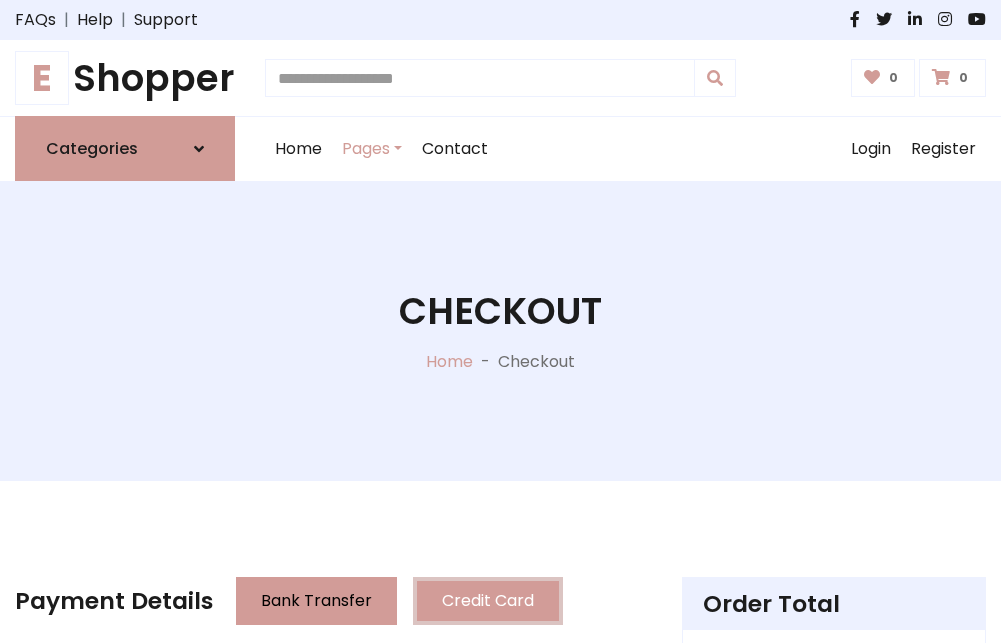 scroll, scrollTop: 0, scrollLeft: 0, axis: both 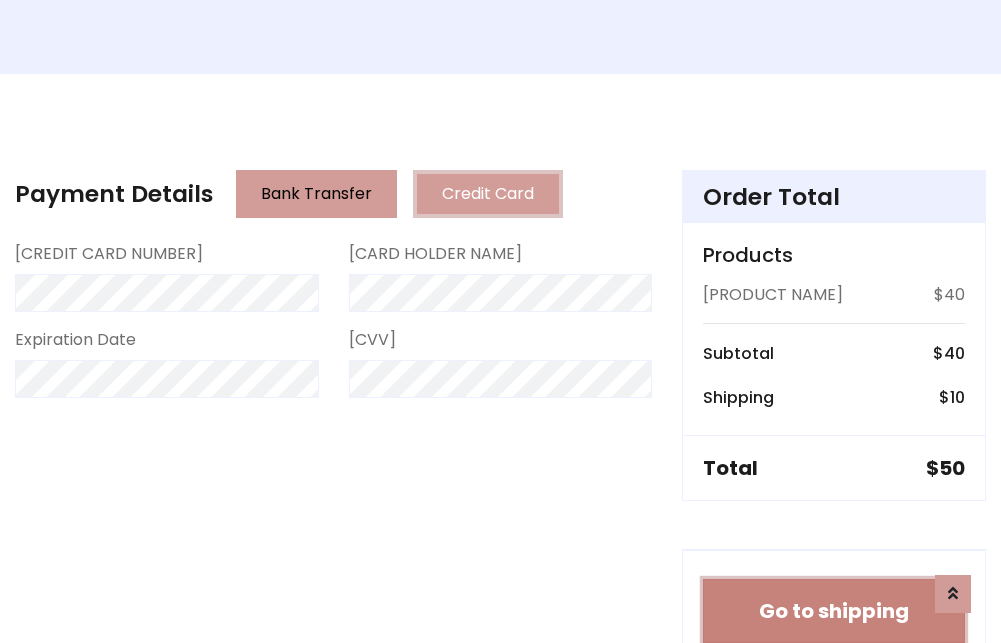 click on "Go to shipping" at bounding box center [834, 611] 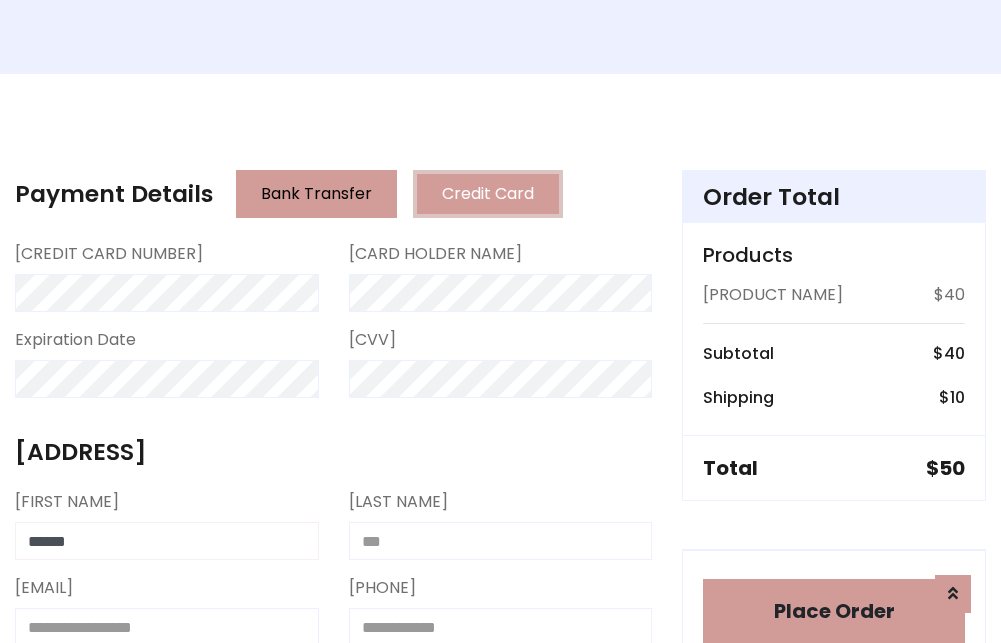 type on "******" 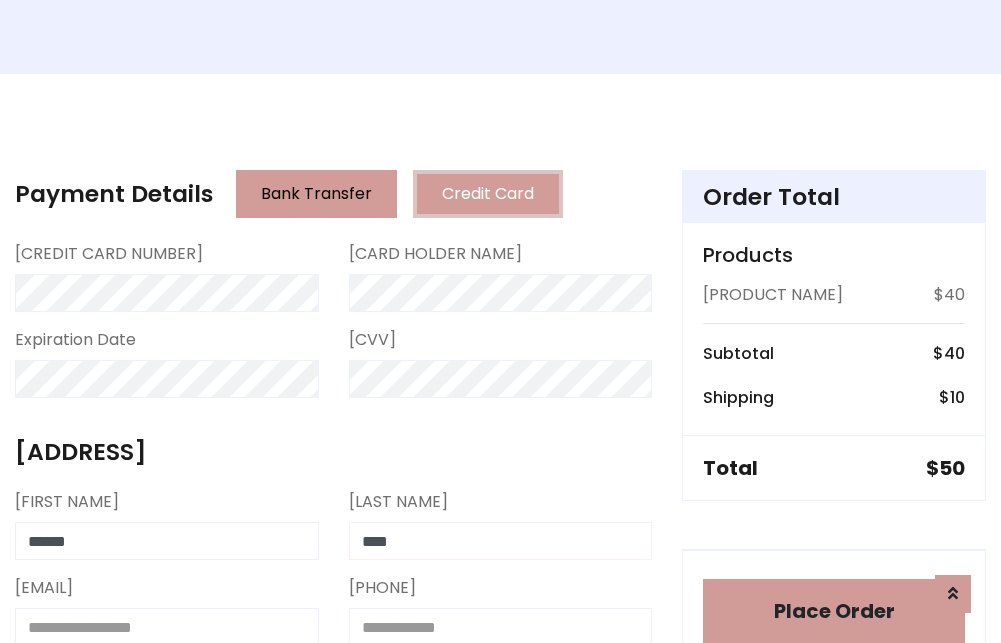 type on "****" 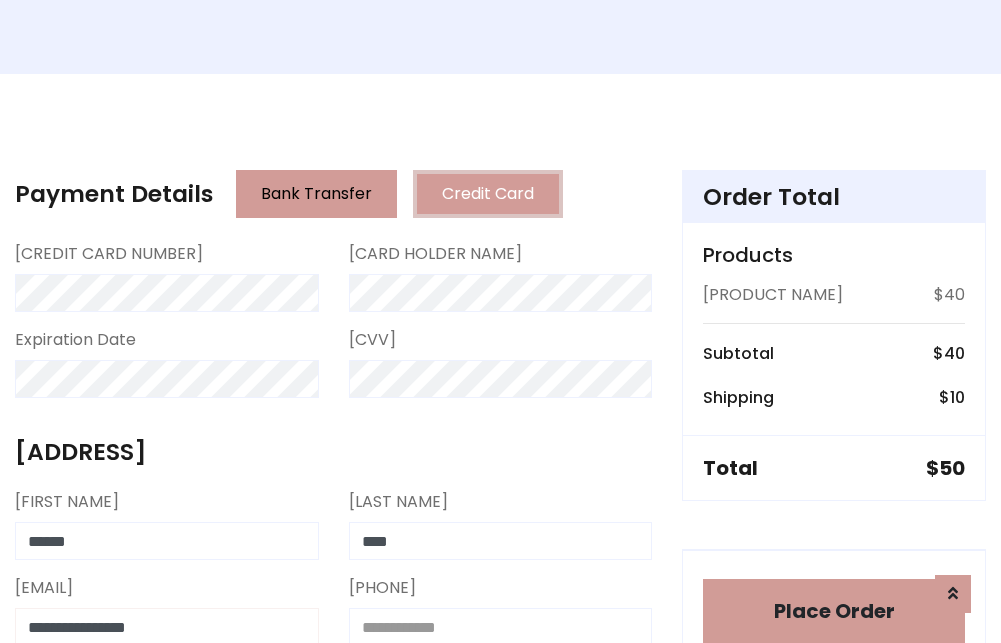scroll, scrollTop: 411, scrollLeft: 0, axis: vertical 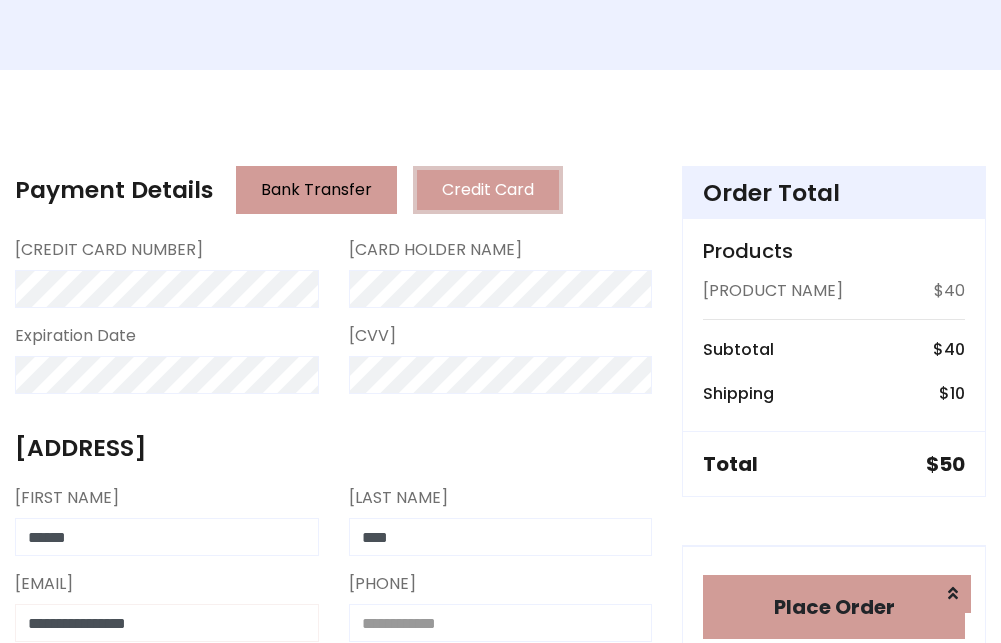 type on "**********" 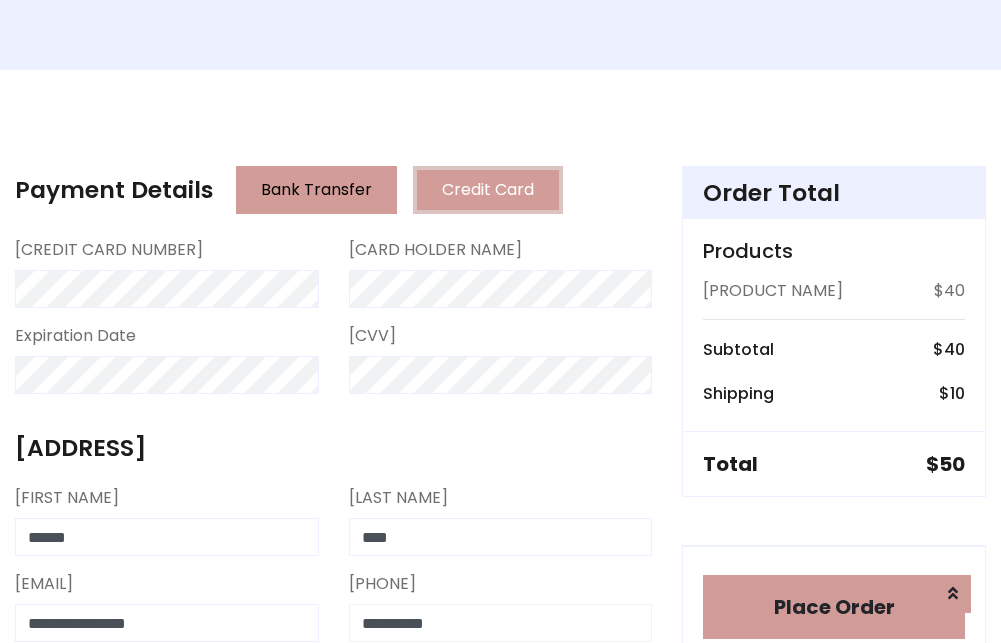 type on "**********" 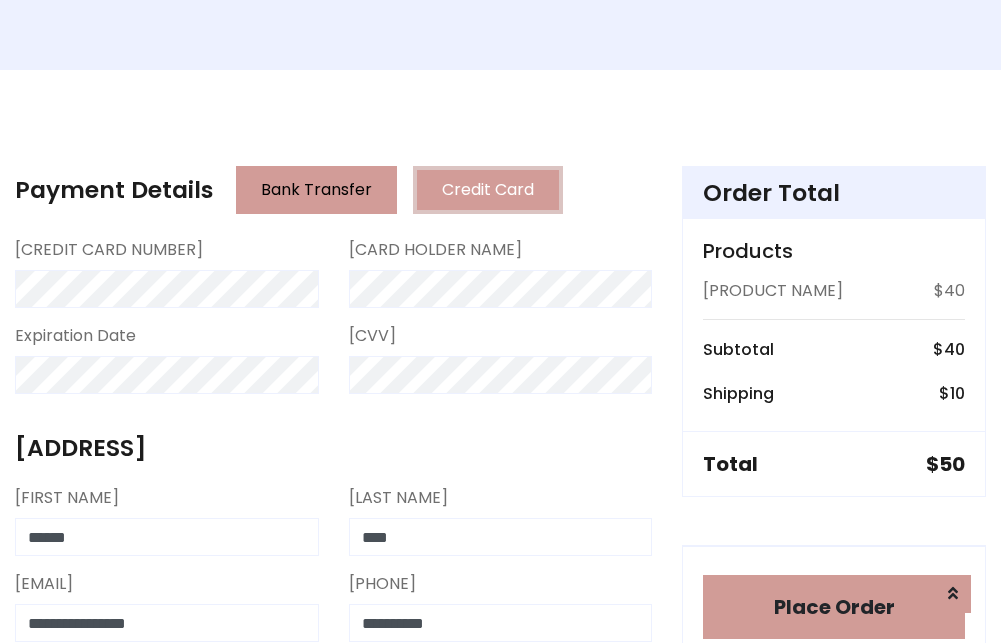 scroll, scrollTop: 799, scrollLeft: 0, axis: vertical 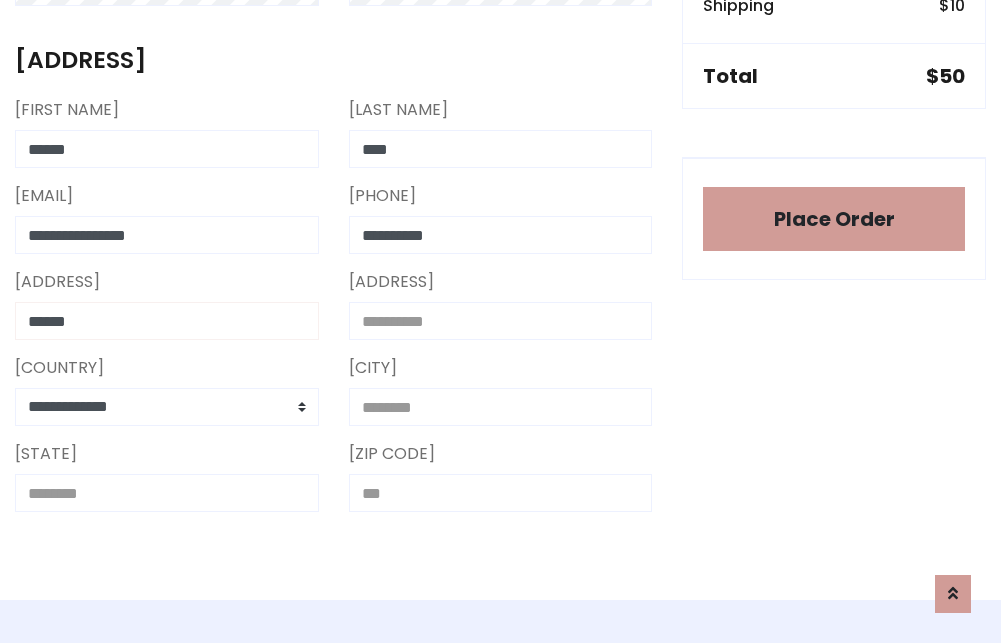 type on "******" 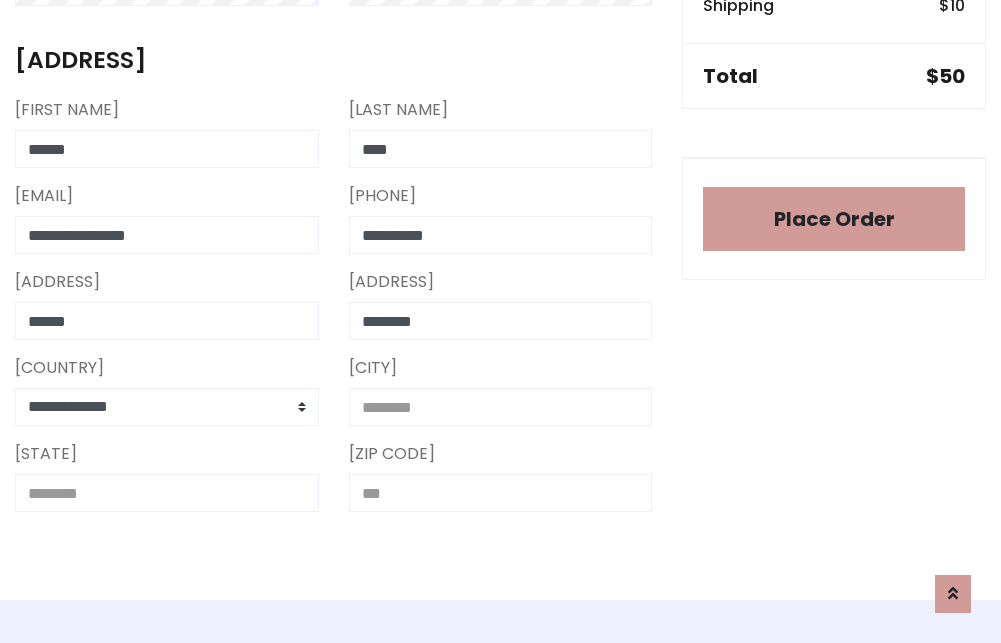 type on "********" 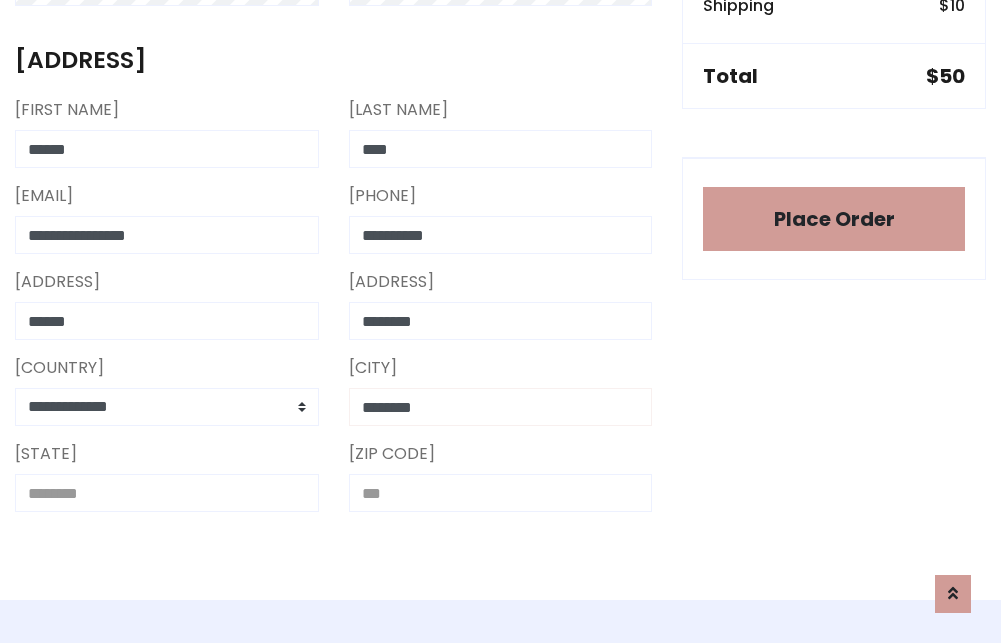 type on "********" 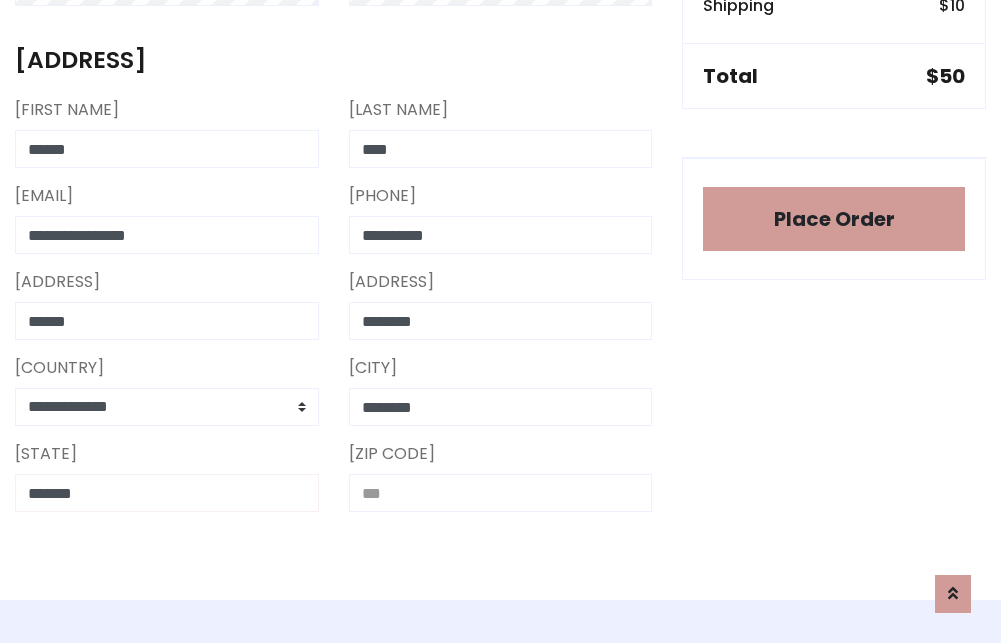 type on "*******" 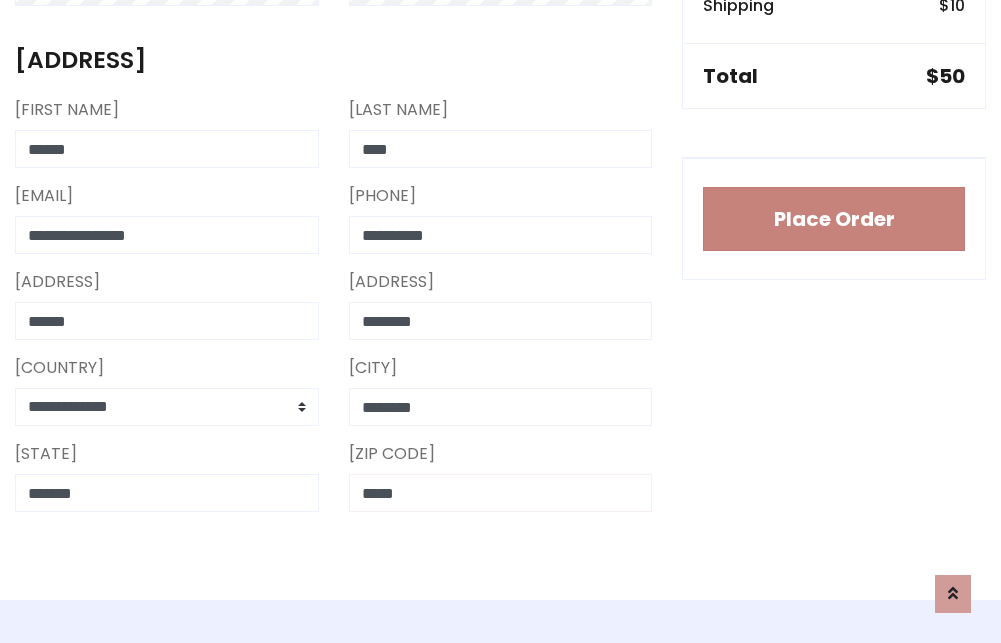 type on "*****" 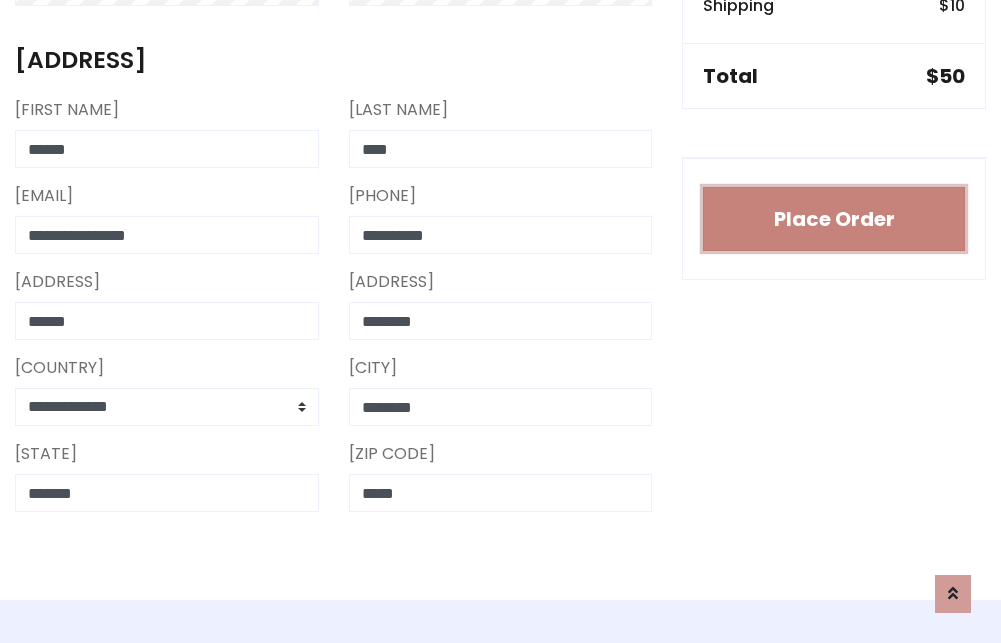 click on "Place Order" at bounding box center [834, 219] 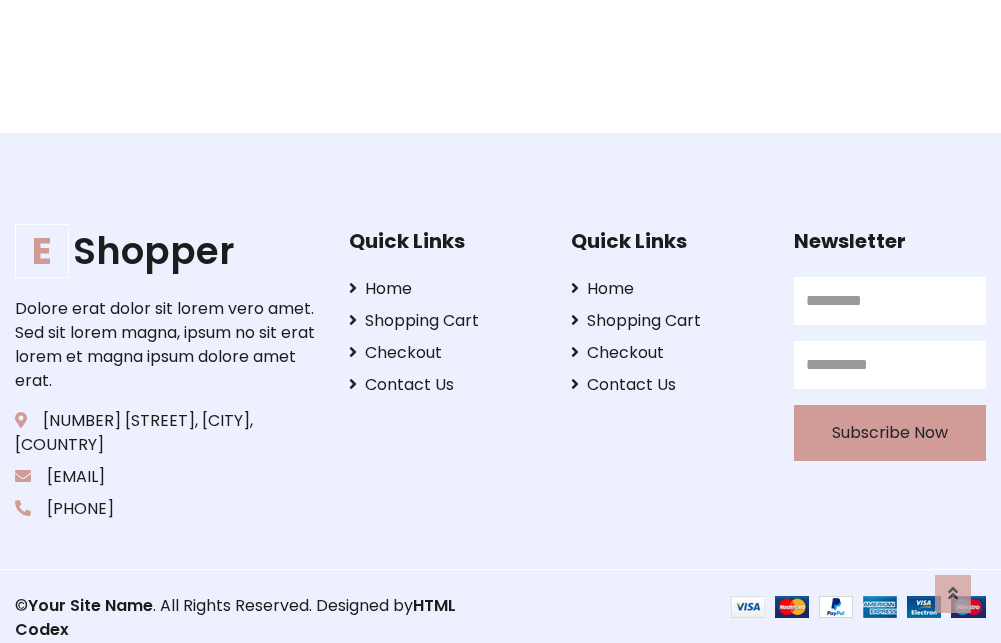 scroll, scrollTop: 0, scrollLeft: 0, axis: both 